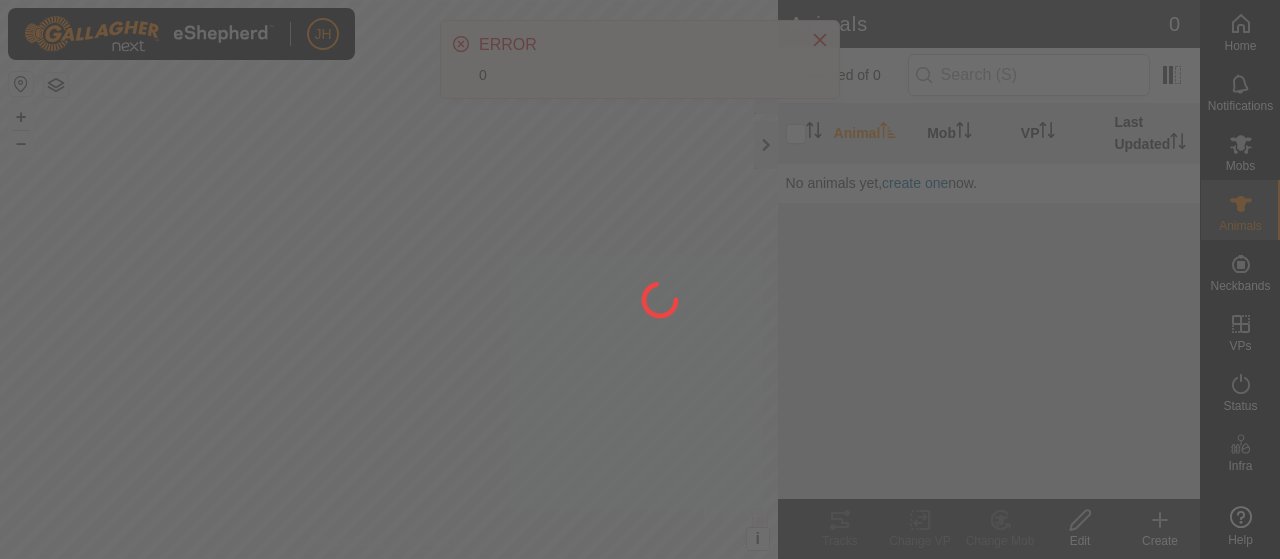 scroll, scrollTop: 0, scrollLeft: 0, axis: both 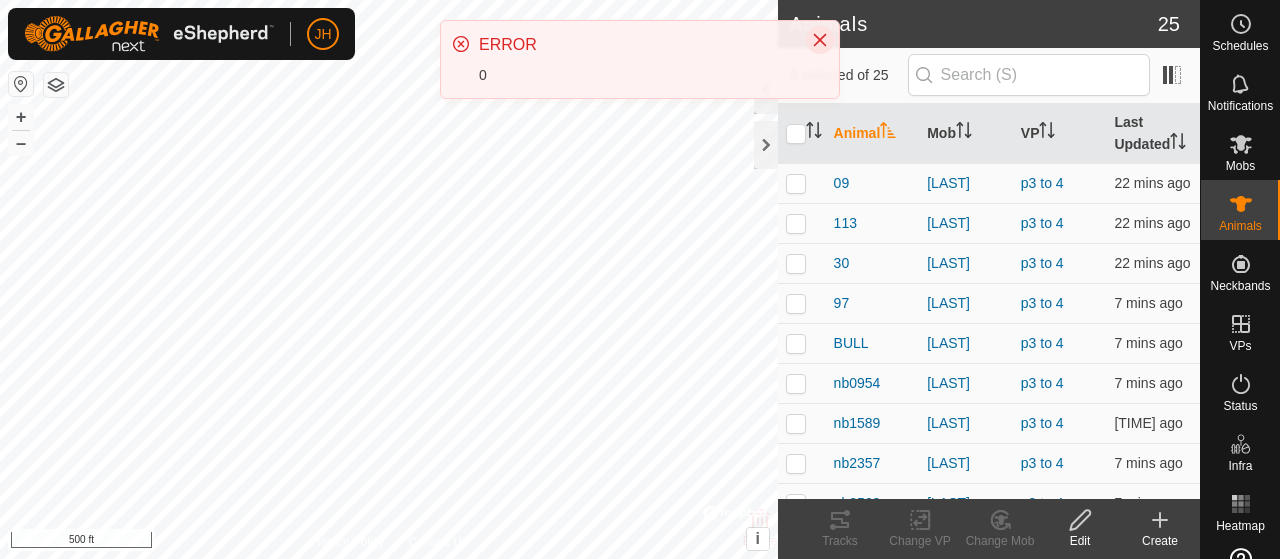 click 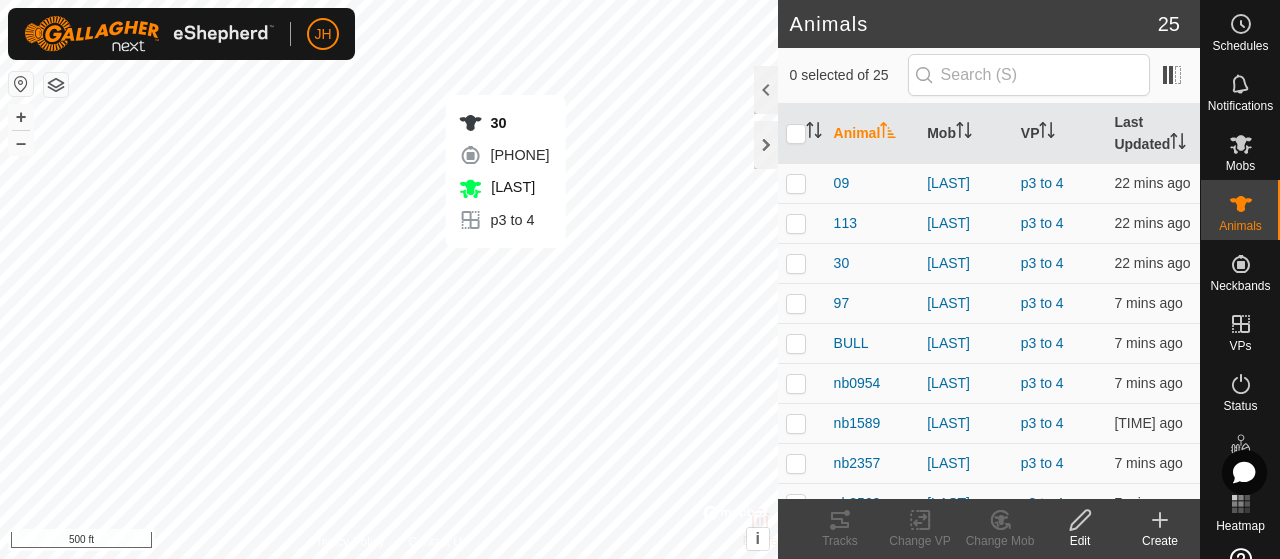 checkbox on "true" 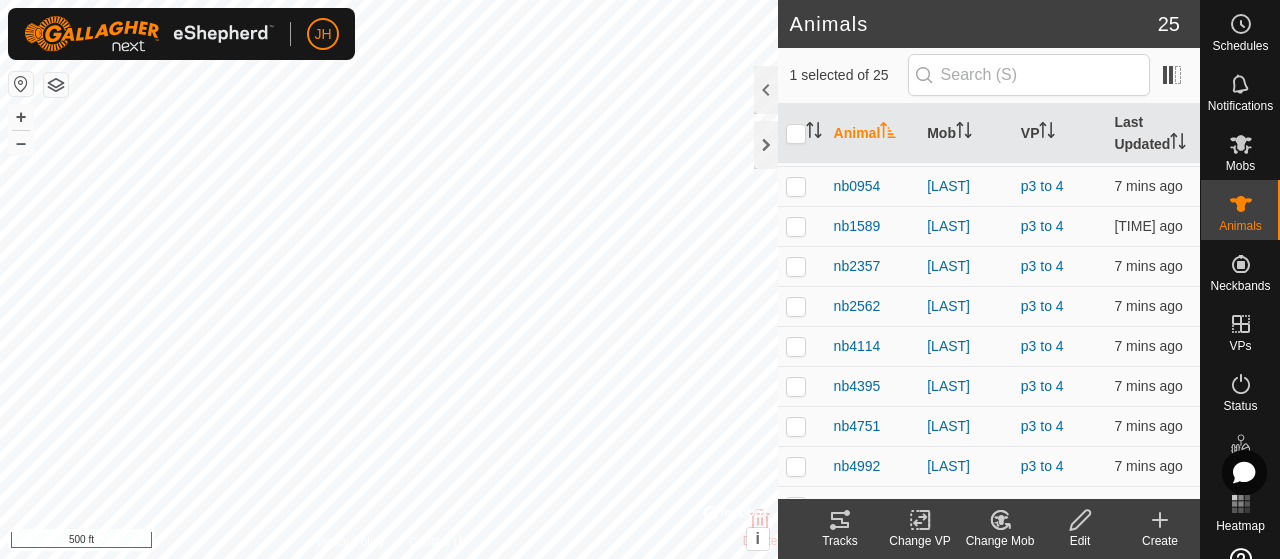 scroll, scrollTop: 0, scrollLeft: 0, axis: both 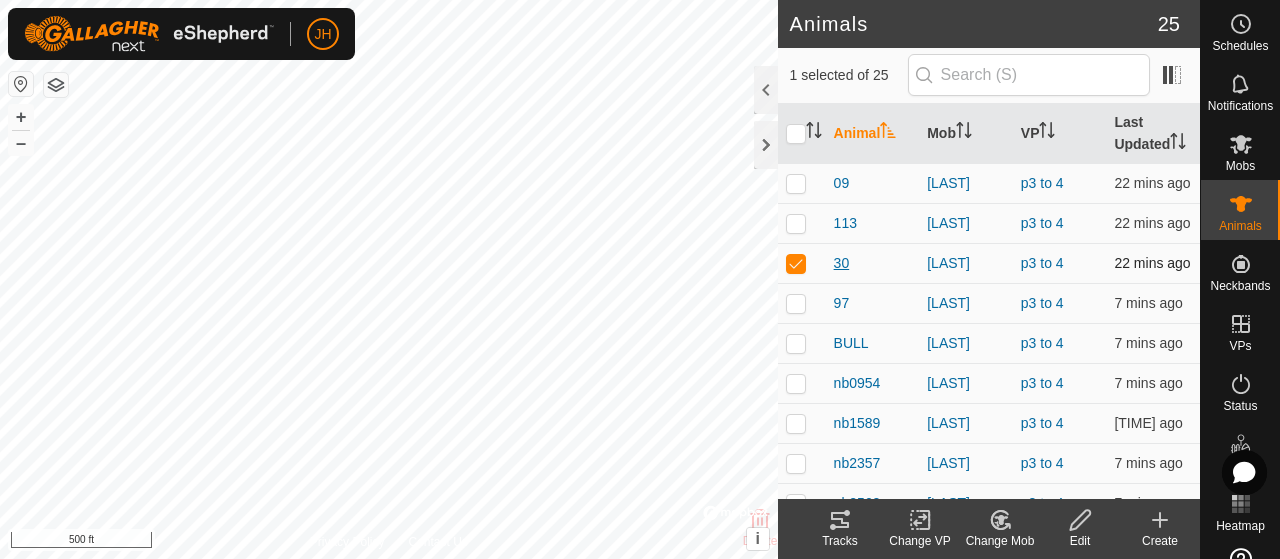 click on "30" at bounding box center (842, 263) 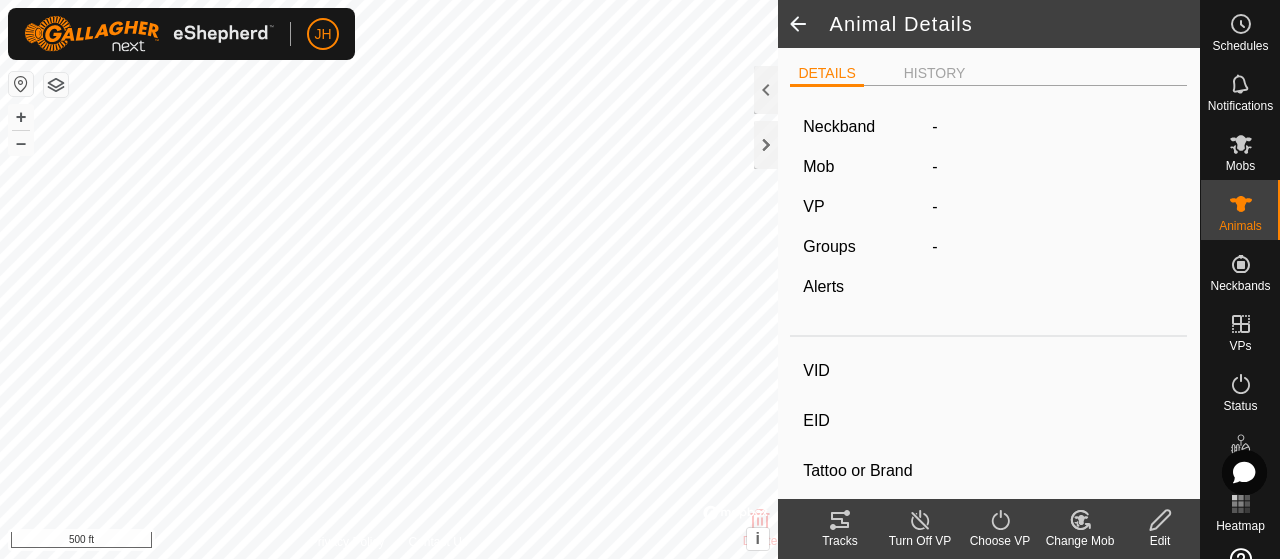 type on "30" 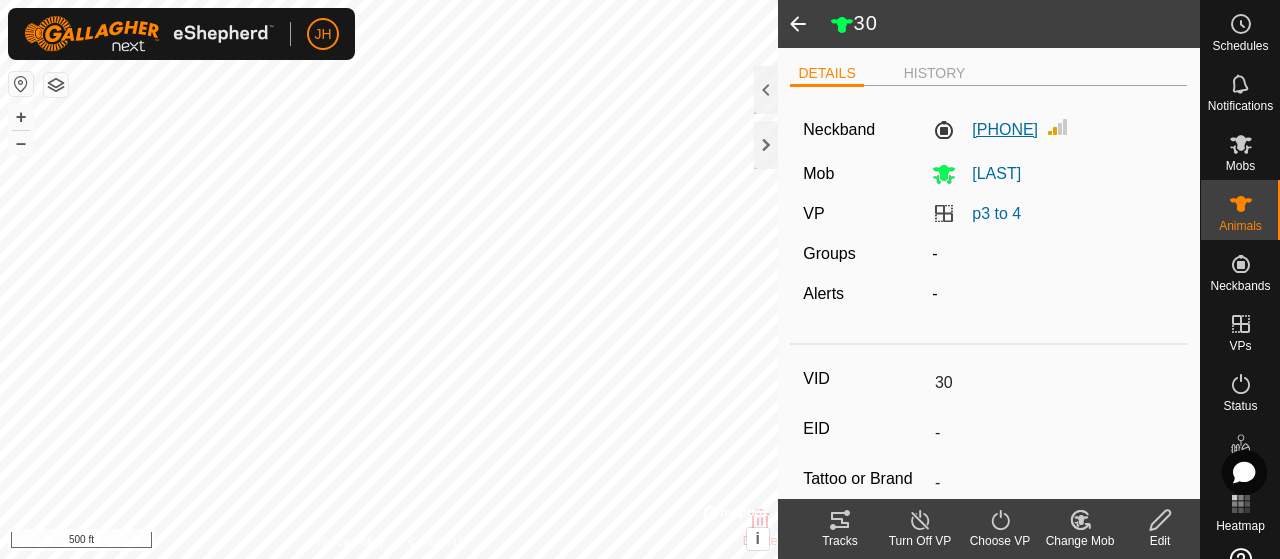 click on "[PHONE]" 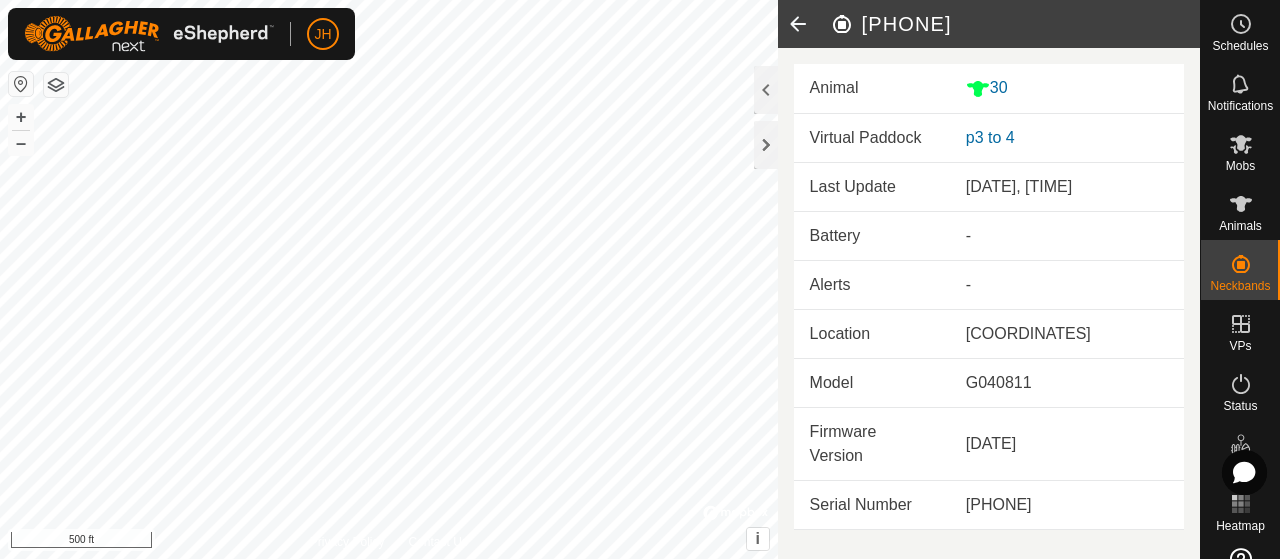 click 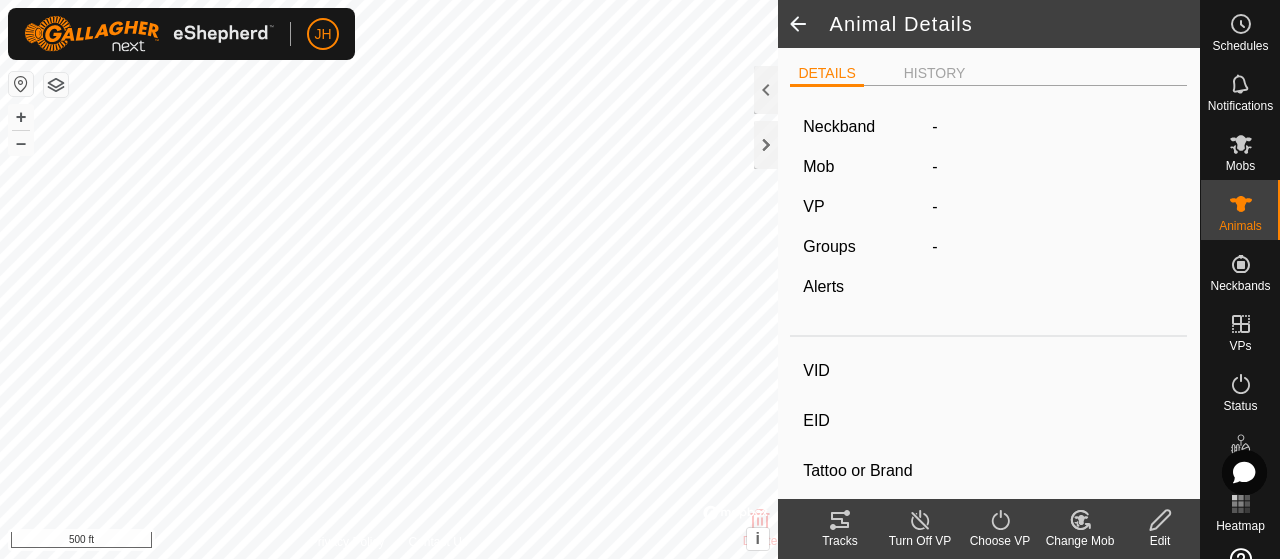 type on "30" 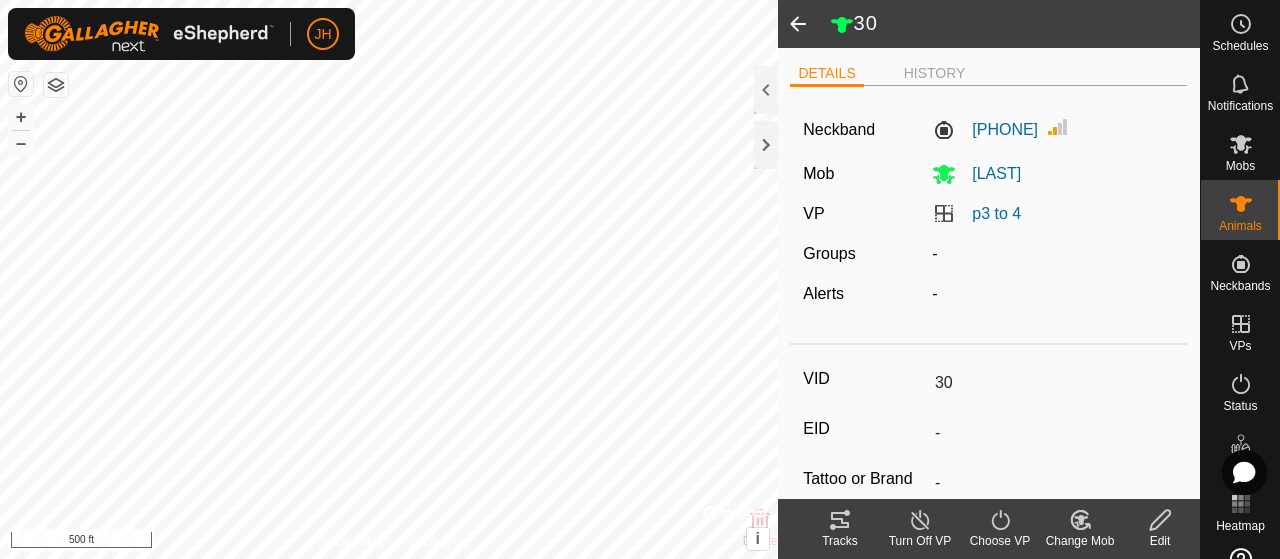 click 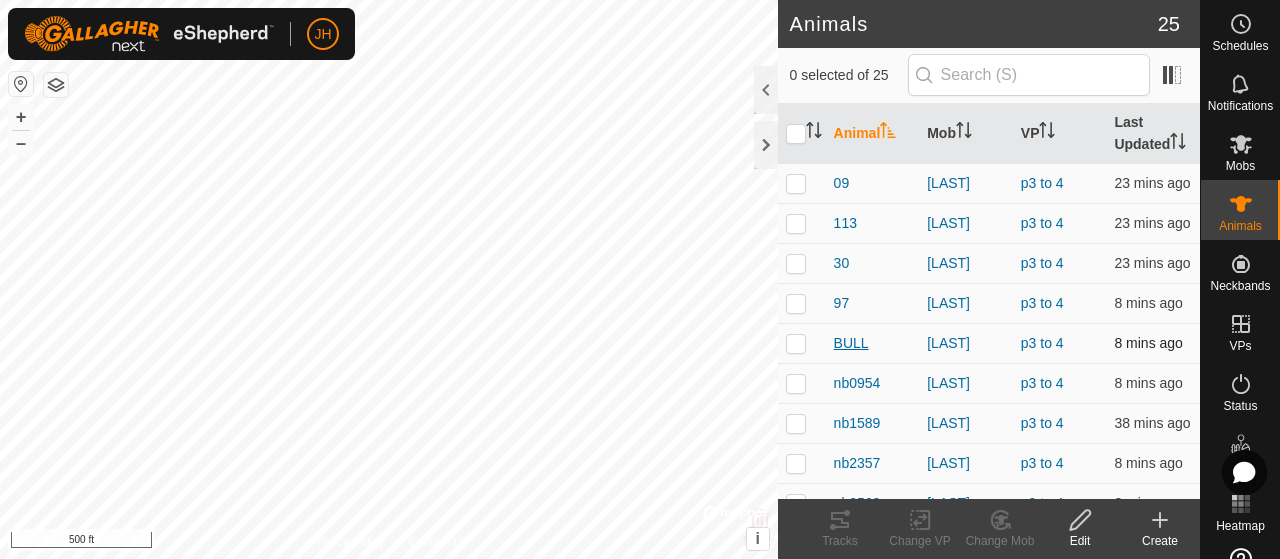 click on "BULL" at bounding box center [851, 343] 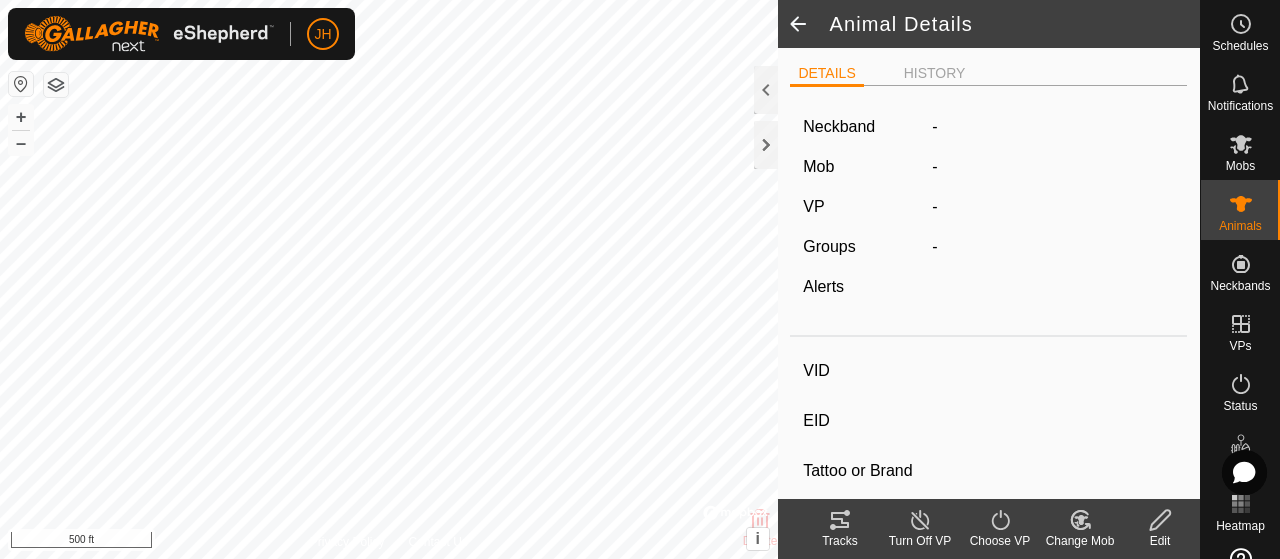 type on "BULL" 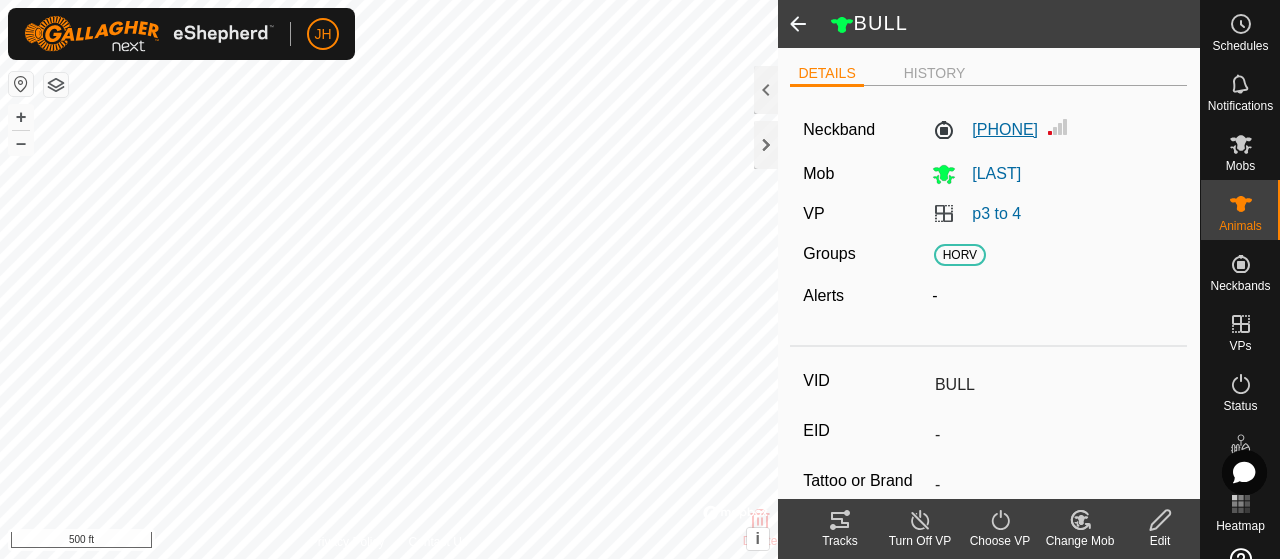 click on "[PHONE]" 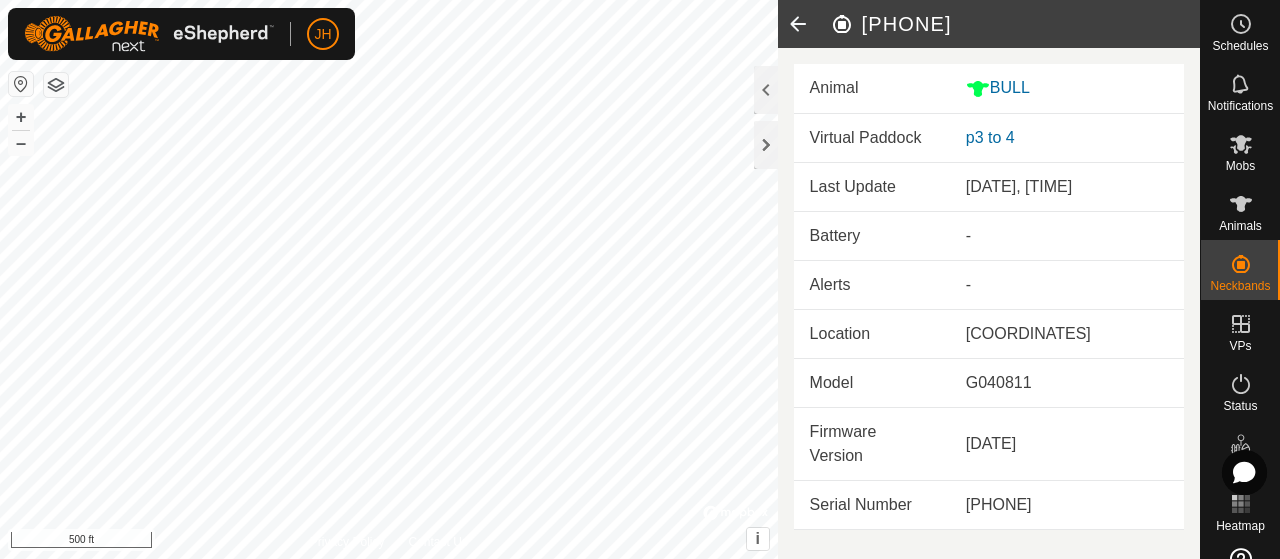 click 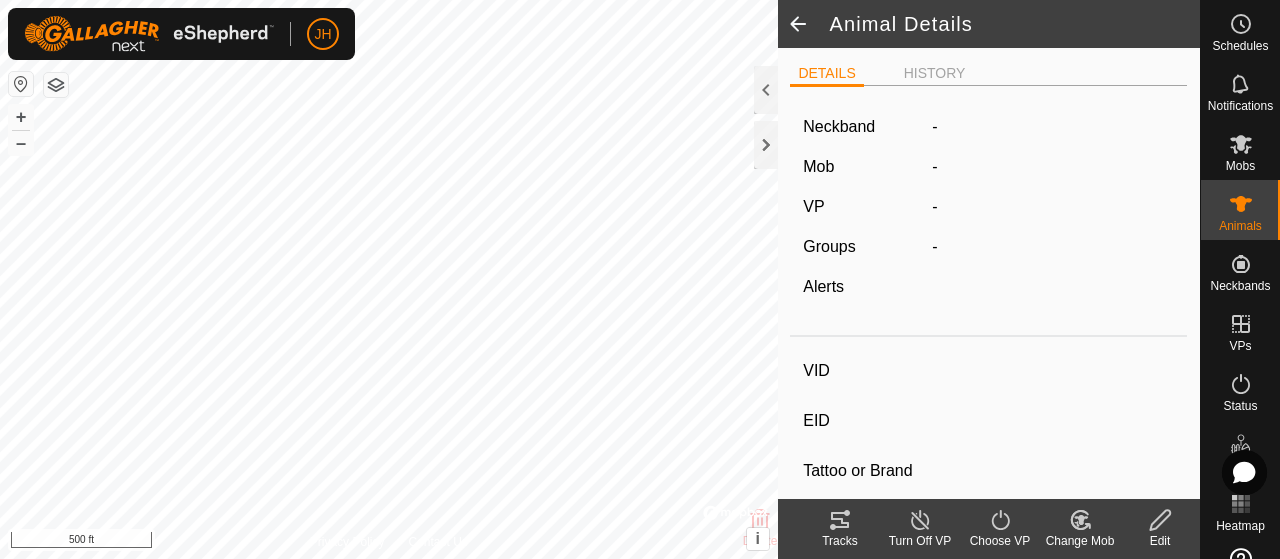 type on "BULL" 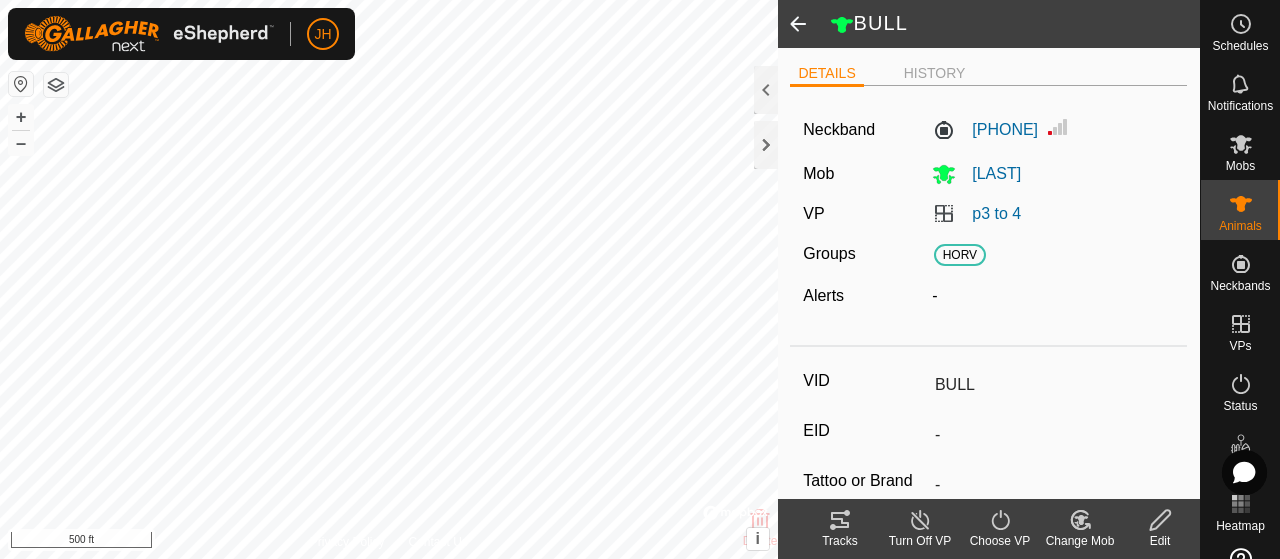 click 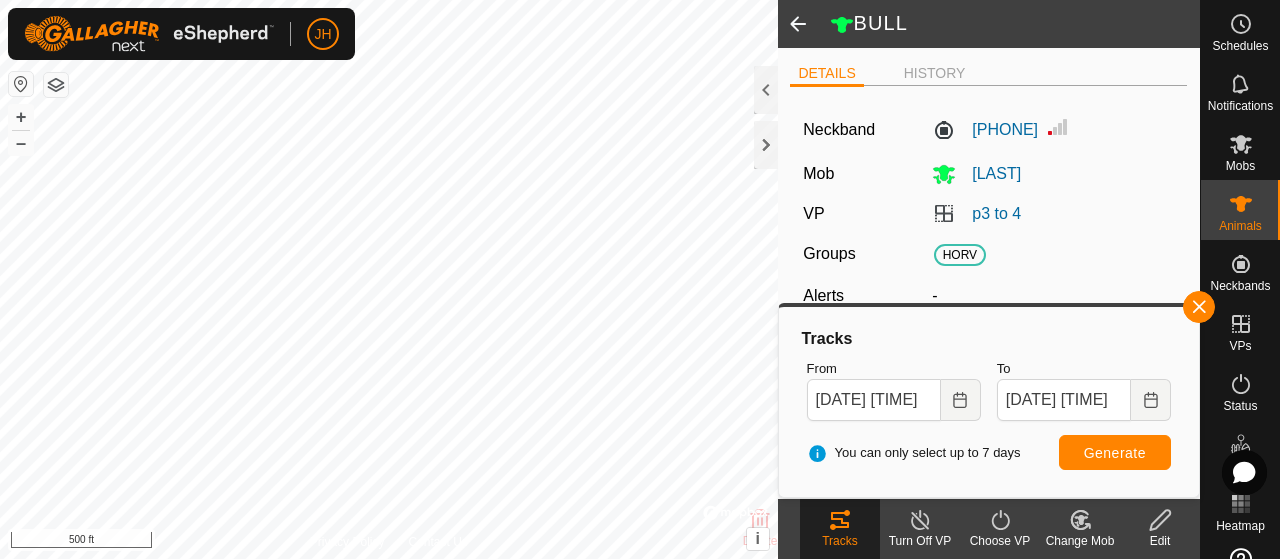 click 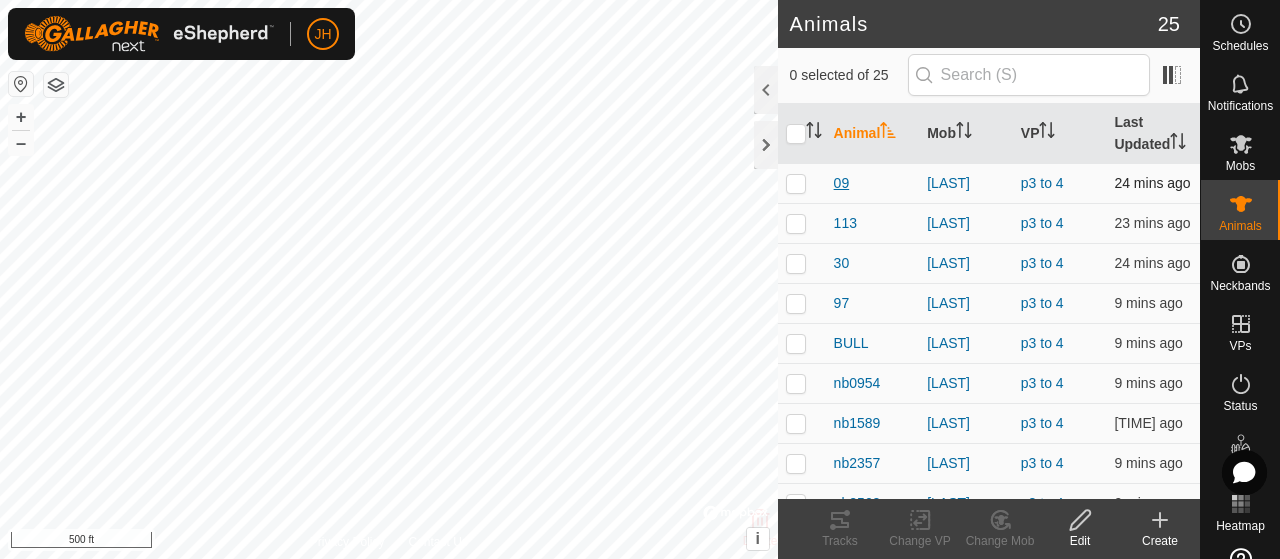 click on "09" at bounding box center (842, 183) 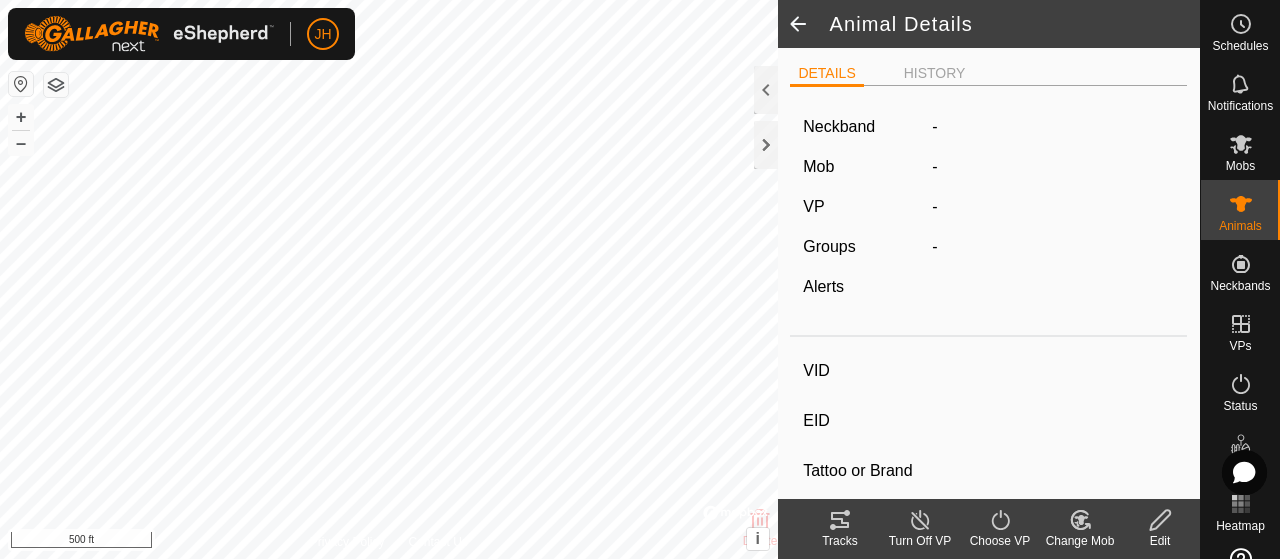 type on "09" 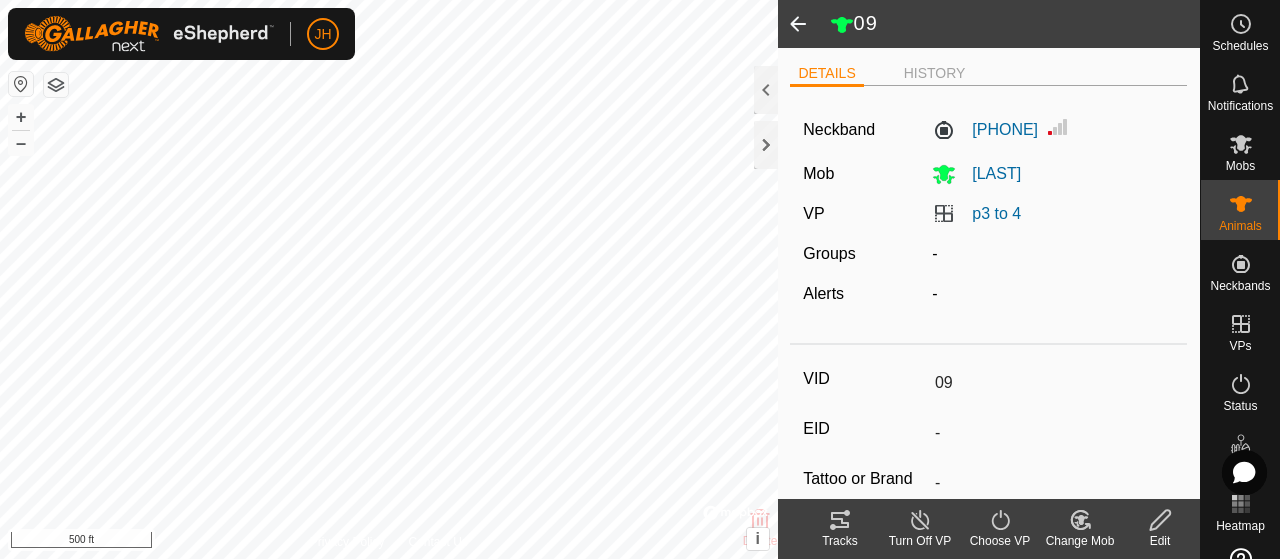 click 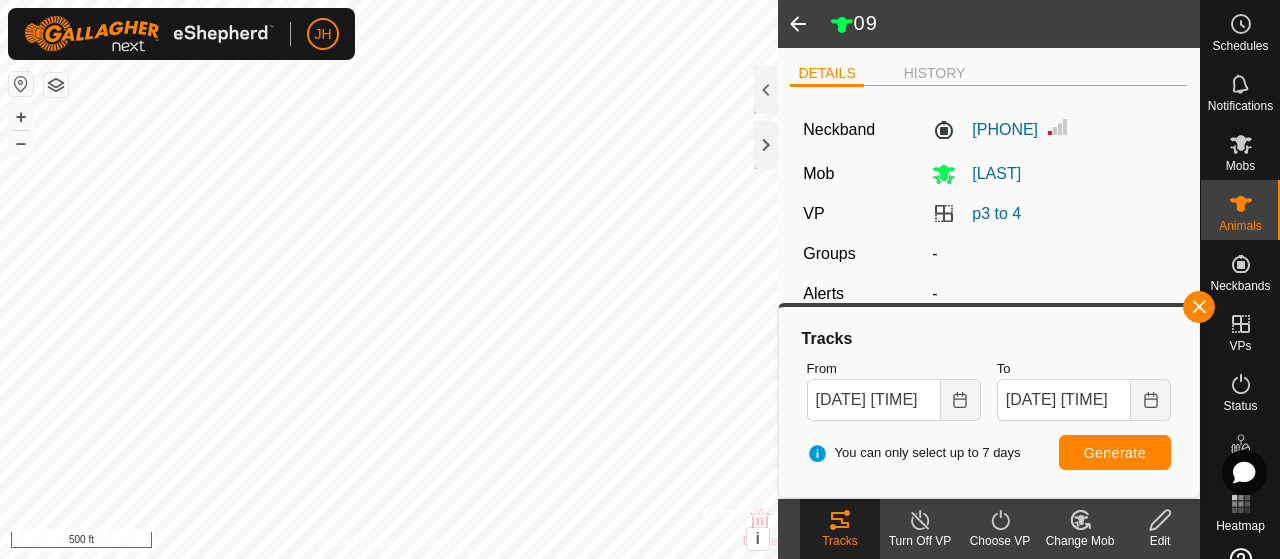 click 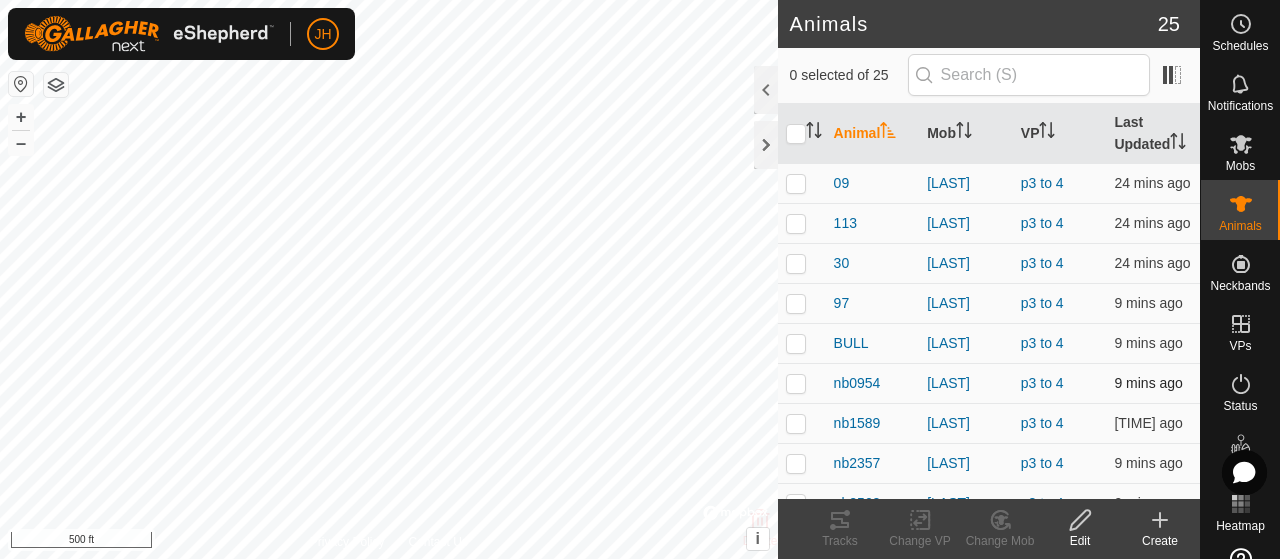 click at bounding box center (796, 383) 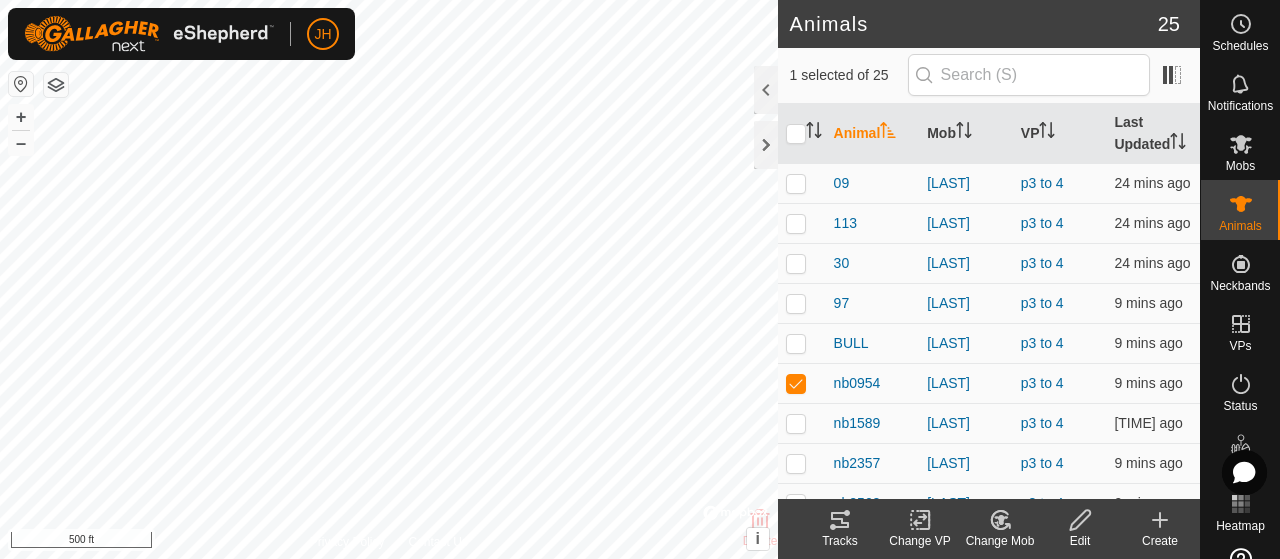click on "Tracks" 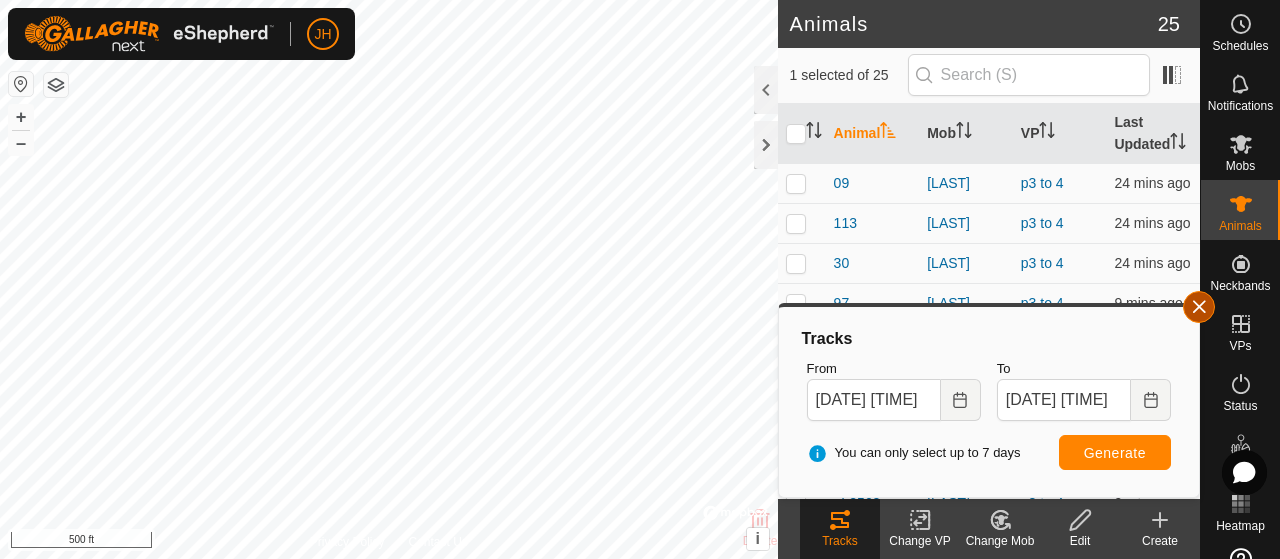click at bounding box center [1199, 307] 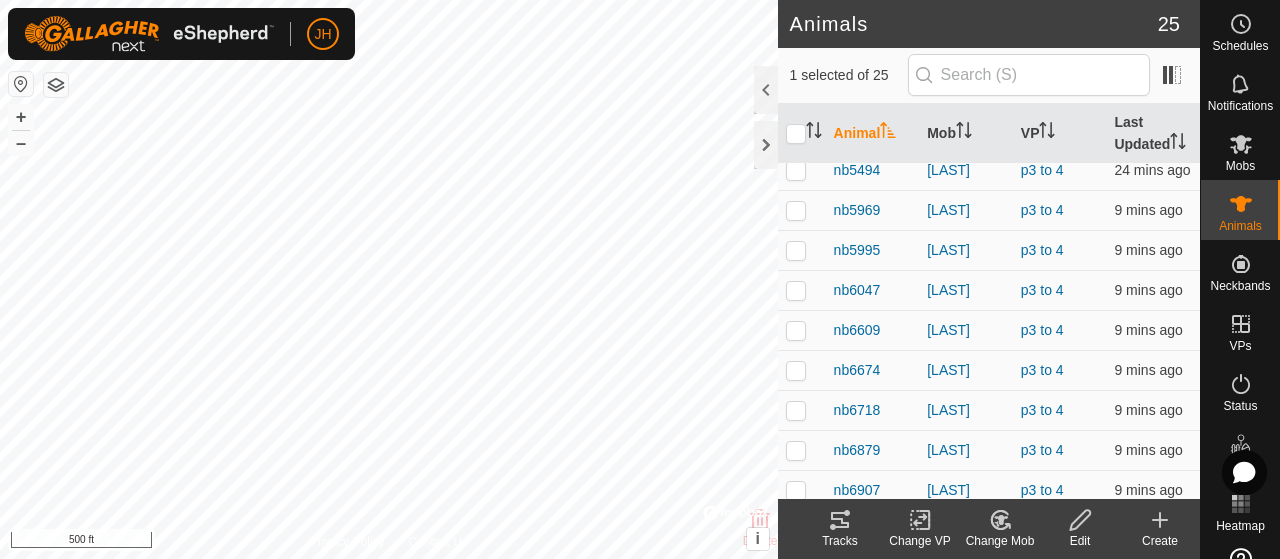 scroll, scrollTop: 600, scrollLeft: 0, axis: vertical 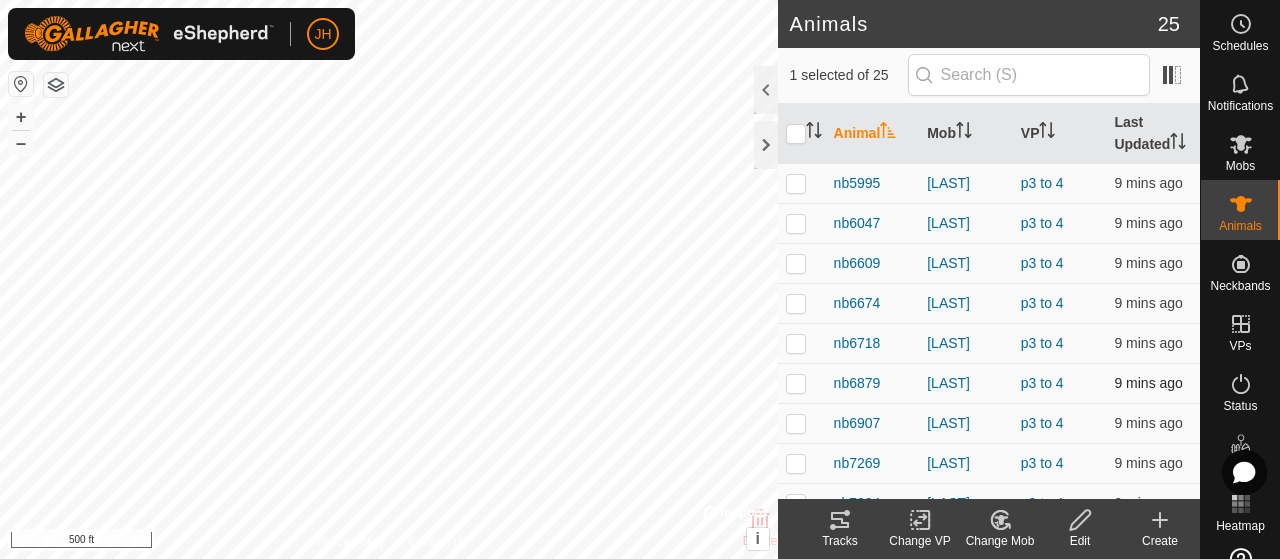 click at bounding box center (796, 383) 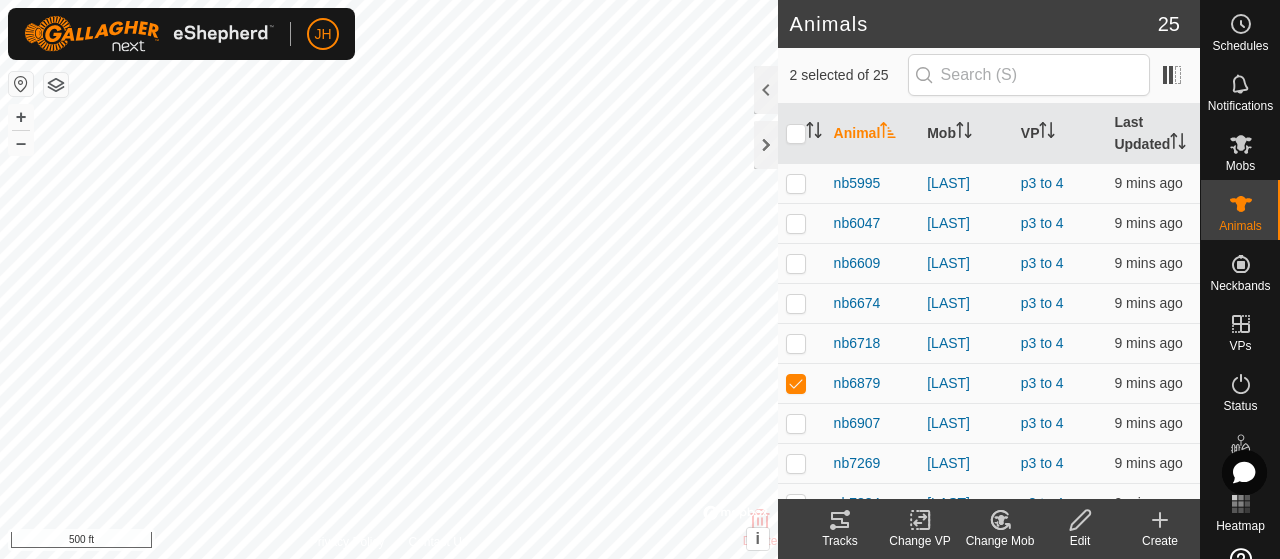 click 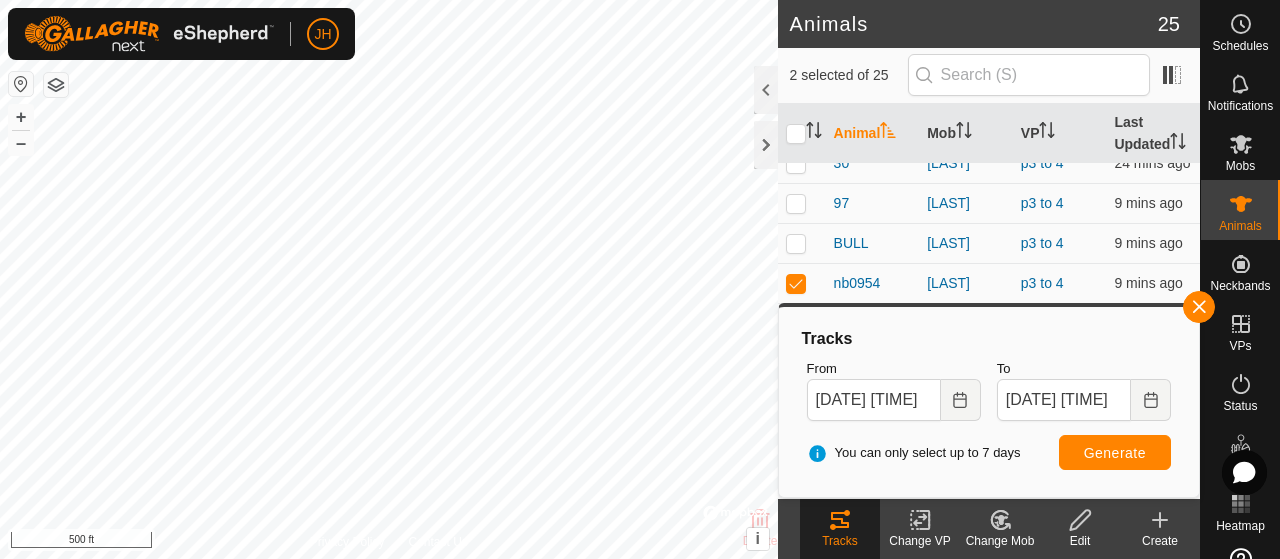 scroll, scrollTop: 200, scrollLeft: 0, axis: vertical 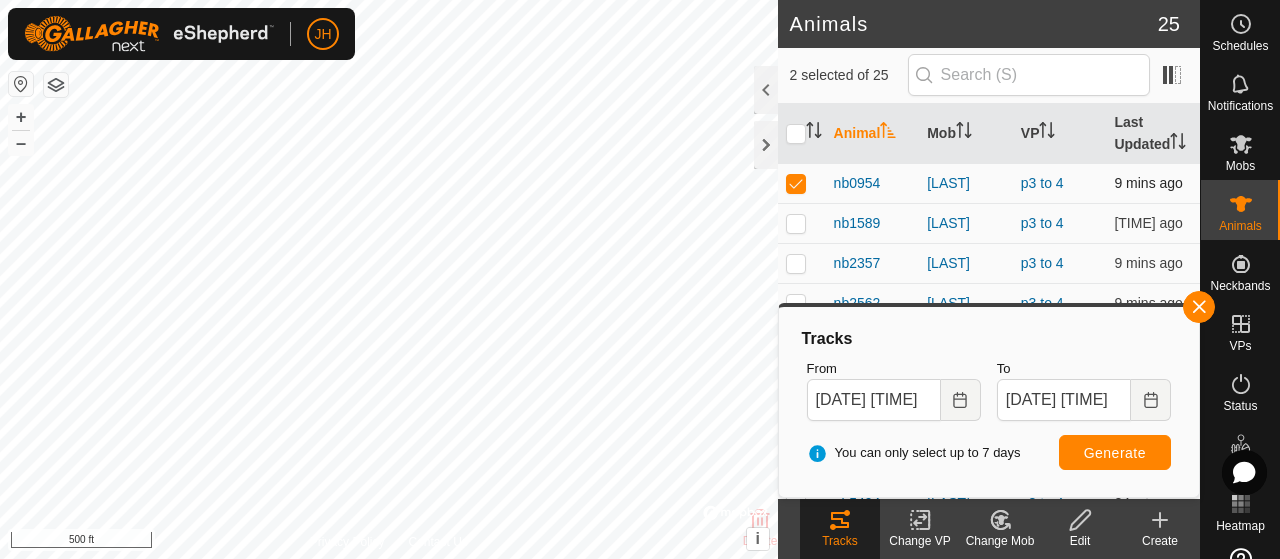 click at bounding box center (796, 183) 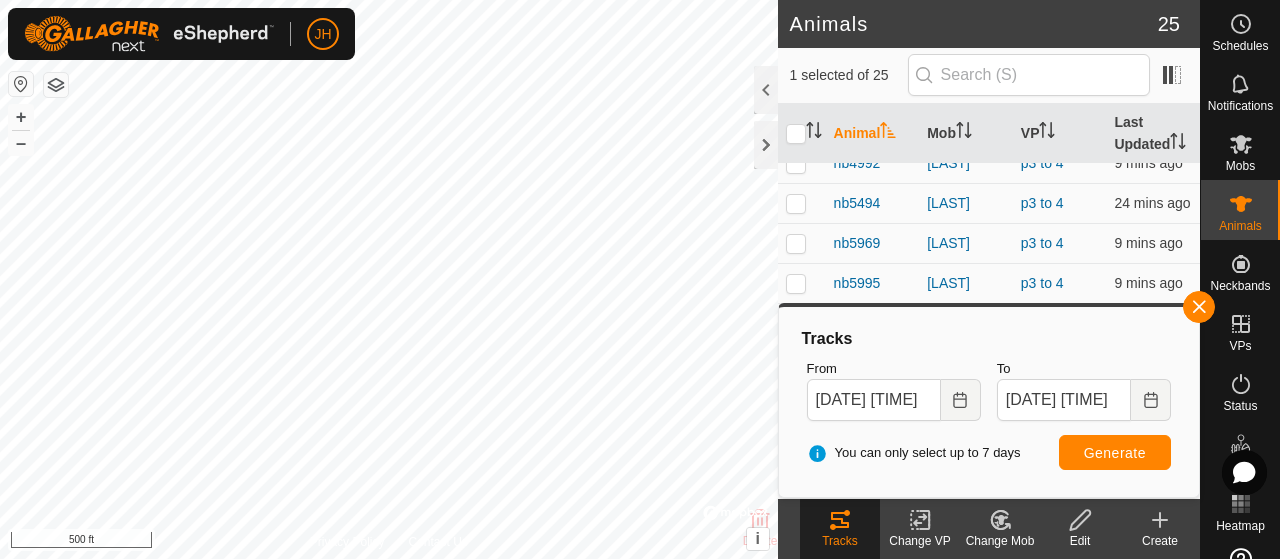 scroll, scrollTop: 697, scrollLeft: 0, axis: vertical 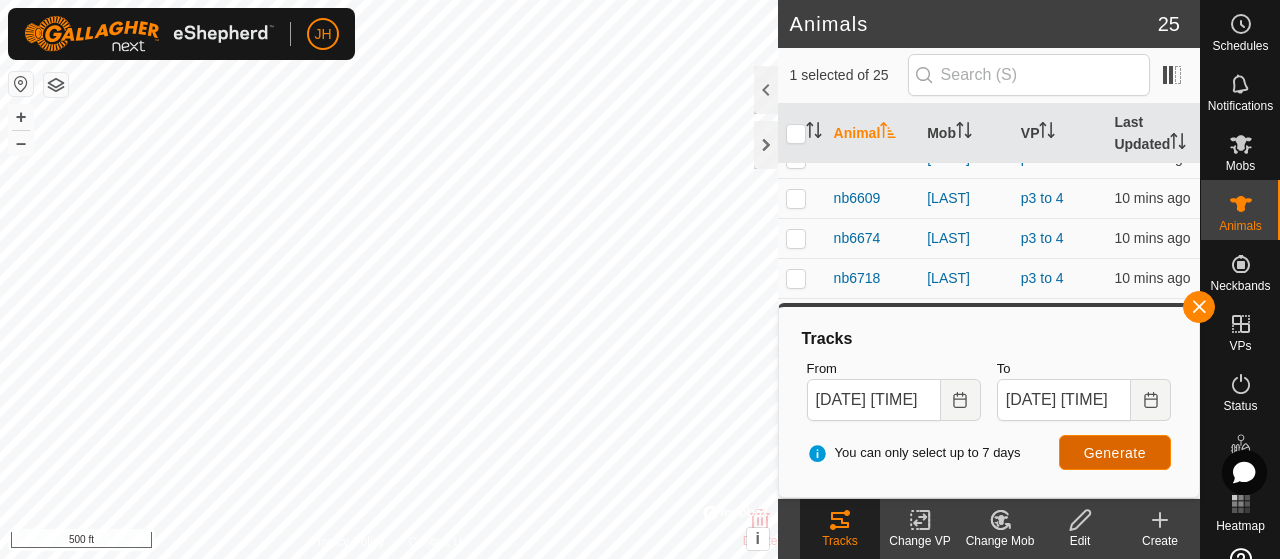 click on "Generate" at bounding box center [1115, 453] 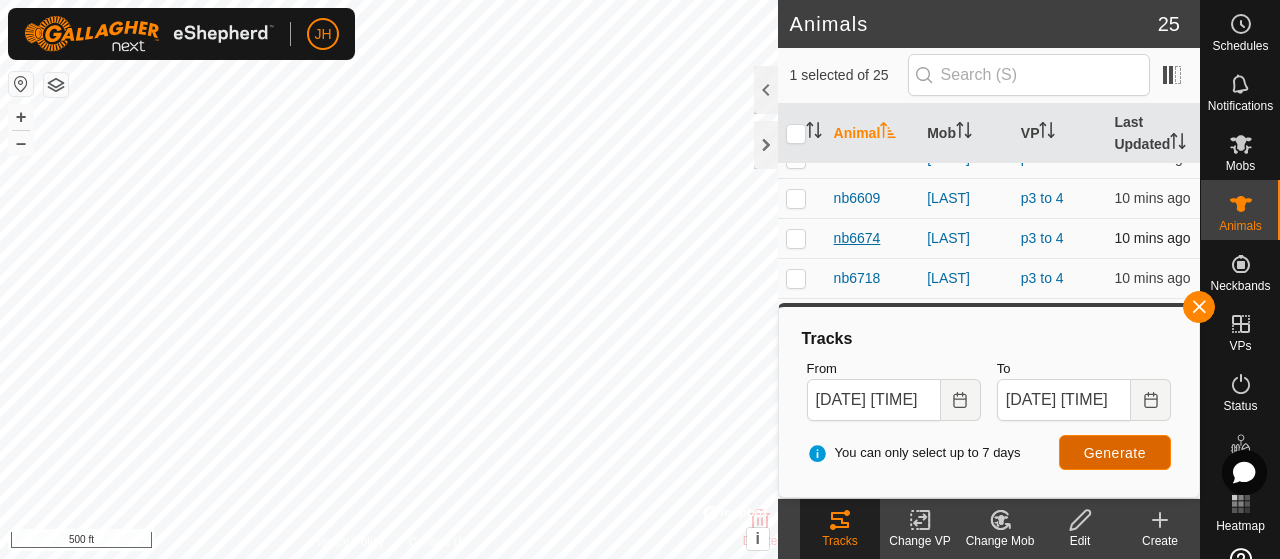 scroll, scrollTop: 750, scrollLeft: 0, axis: vertical 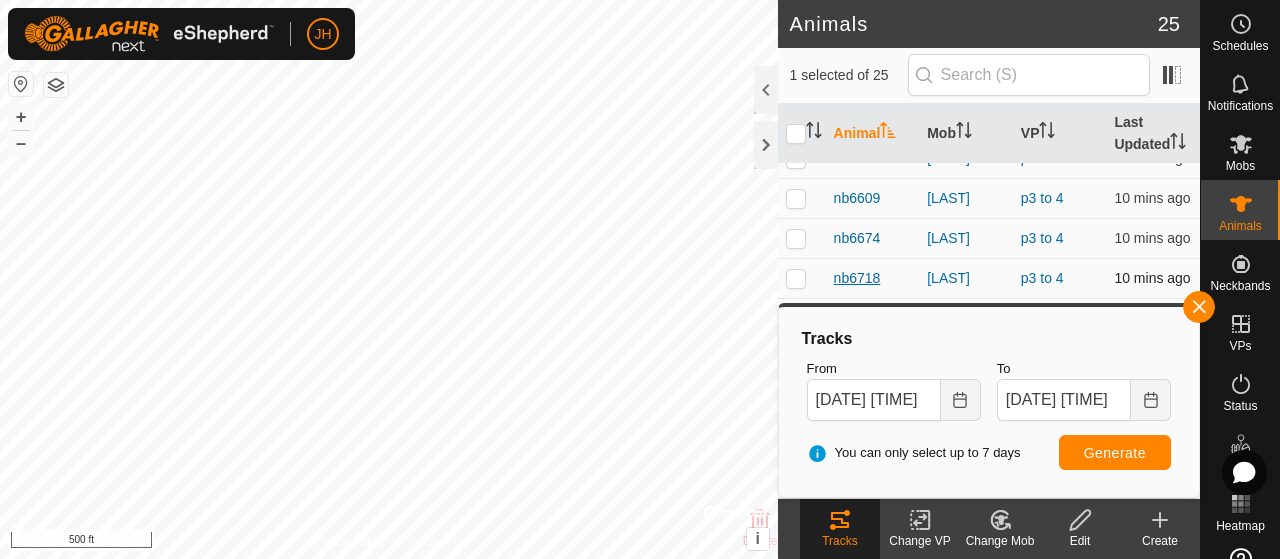click on "nb6718" at bounding box center (857, 278) 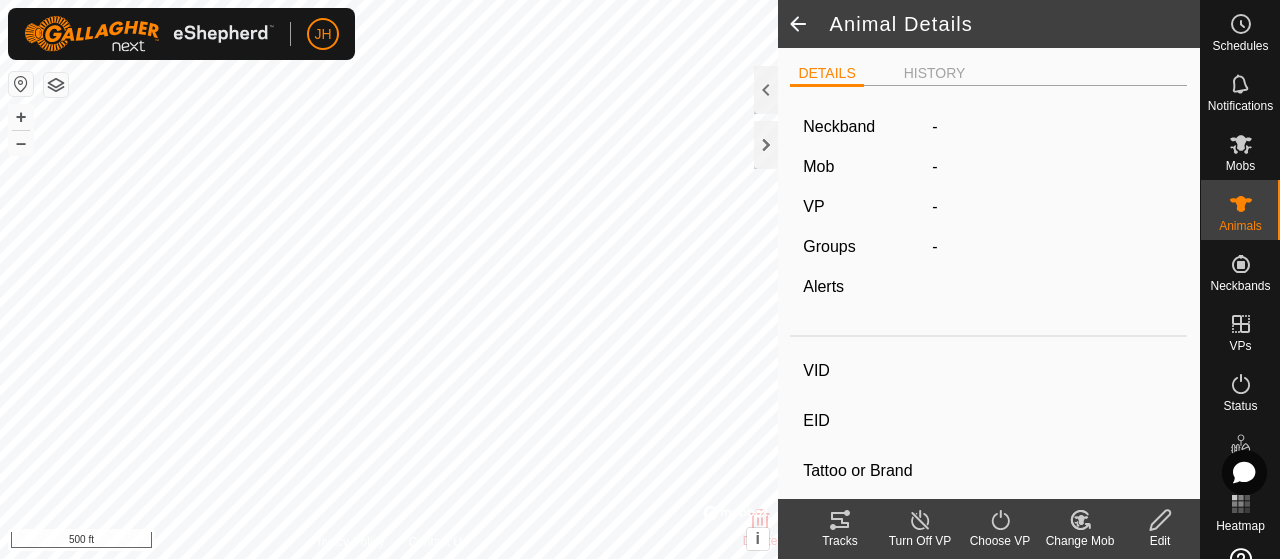type on "nb6718" 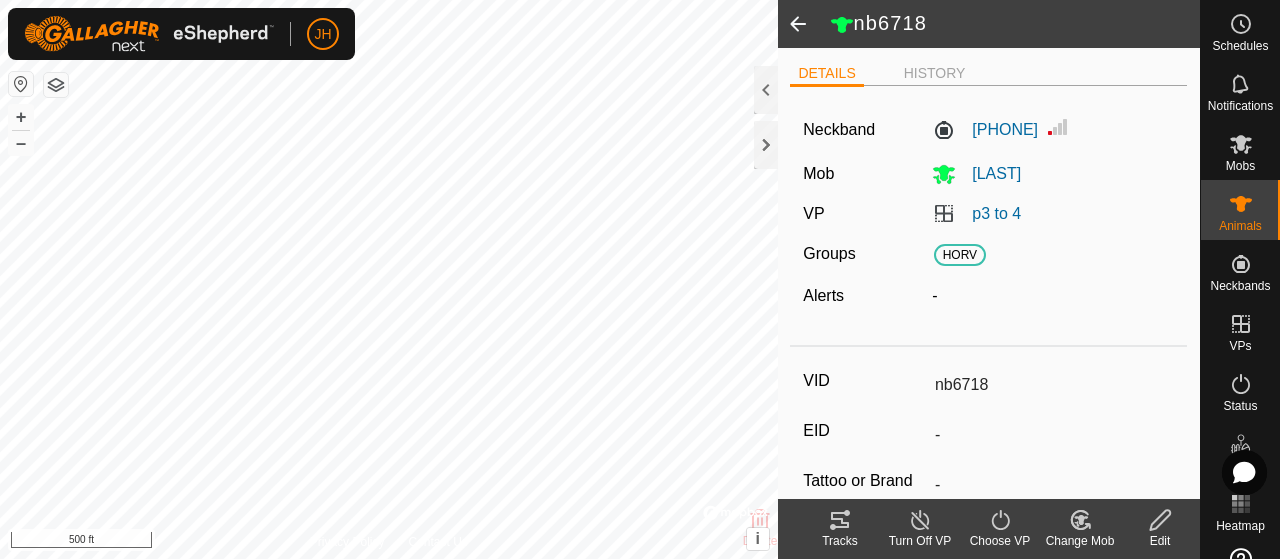 click 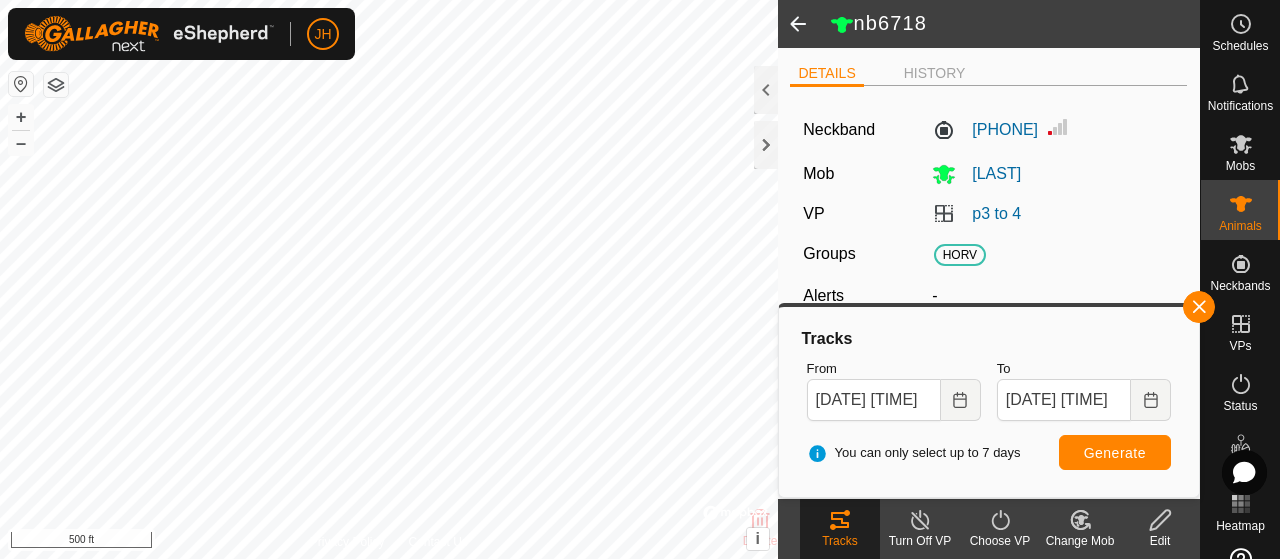 click 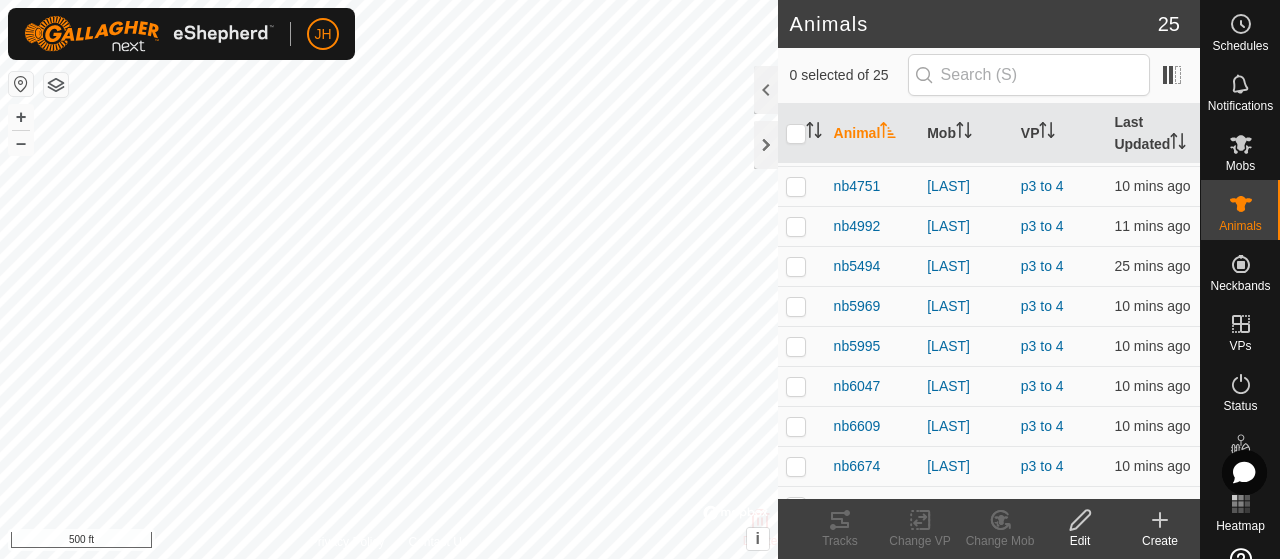 scroll, scrollTop: 600, scrollLeft: 0, axis: vertical 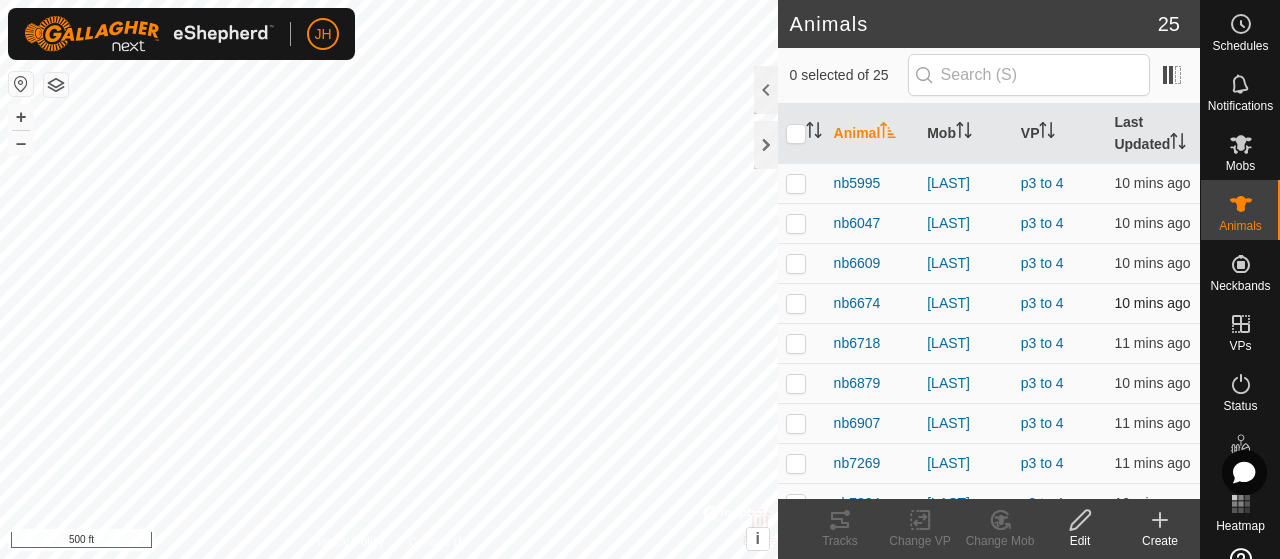 click at bounding box center [796, 303] 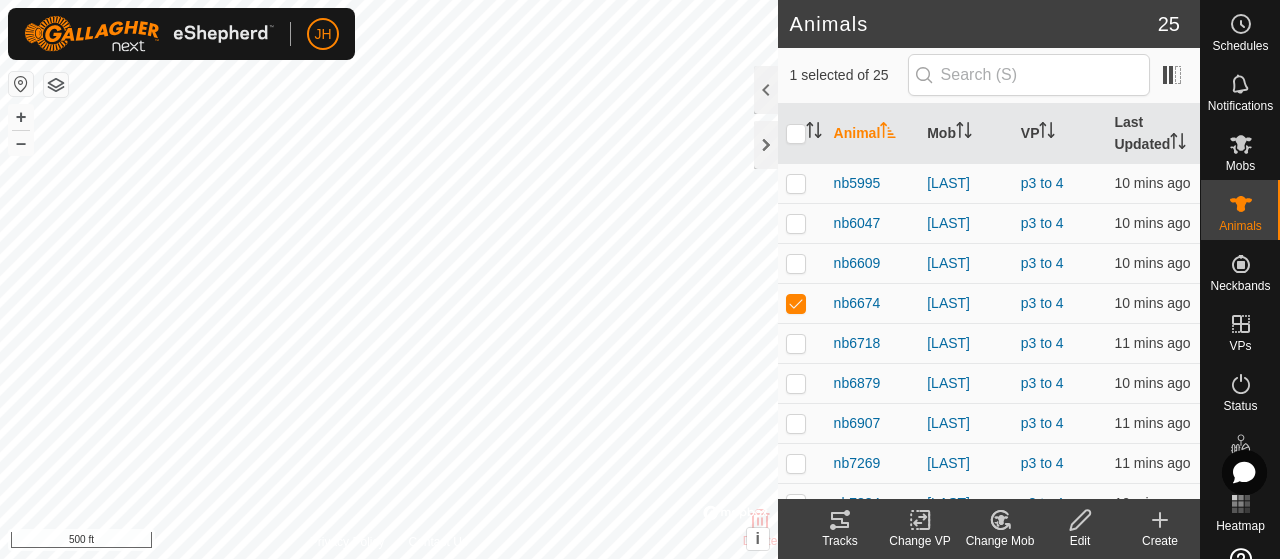 click 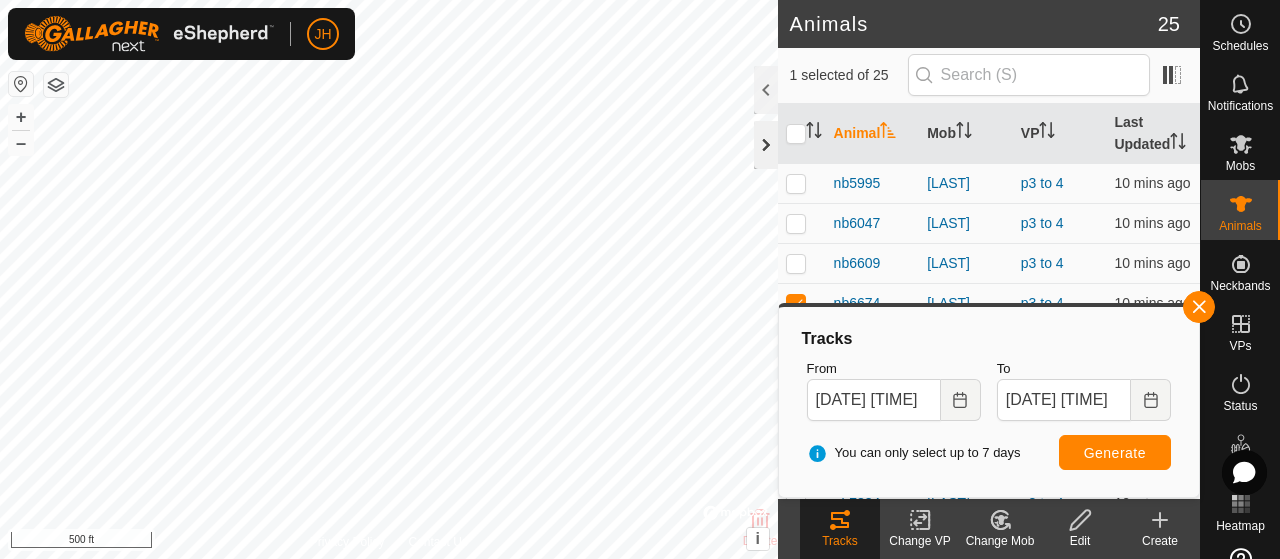 click 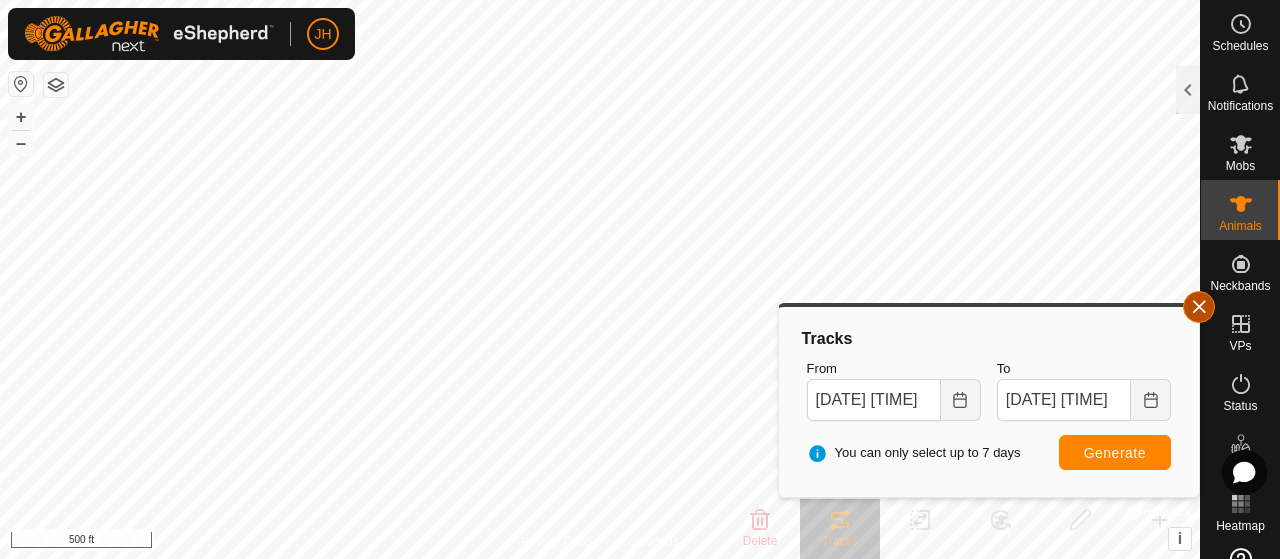 click at bounding box center (1199, 307) 